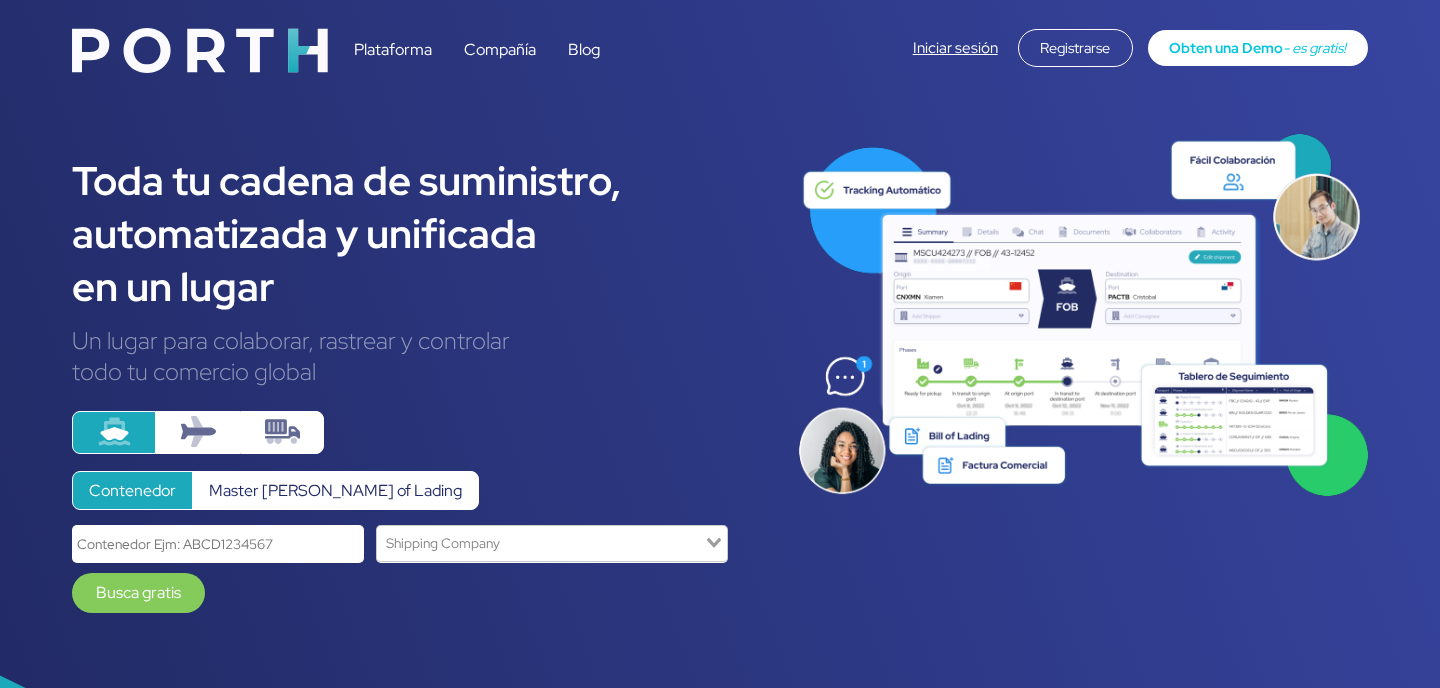 scroll, scrollTop: 0, scrollLeft: 0, axis: both 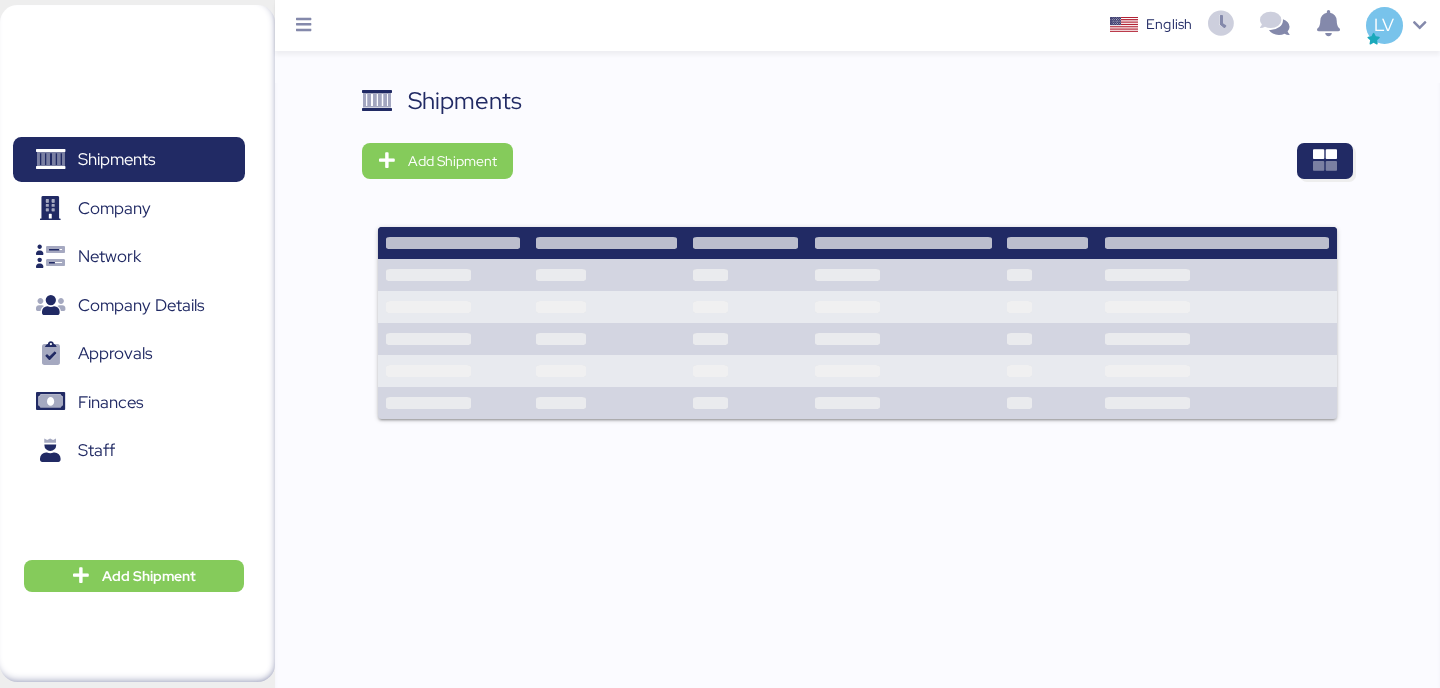 click on "Shipments   Add Shipment" at bounding box center (857, 264) 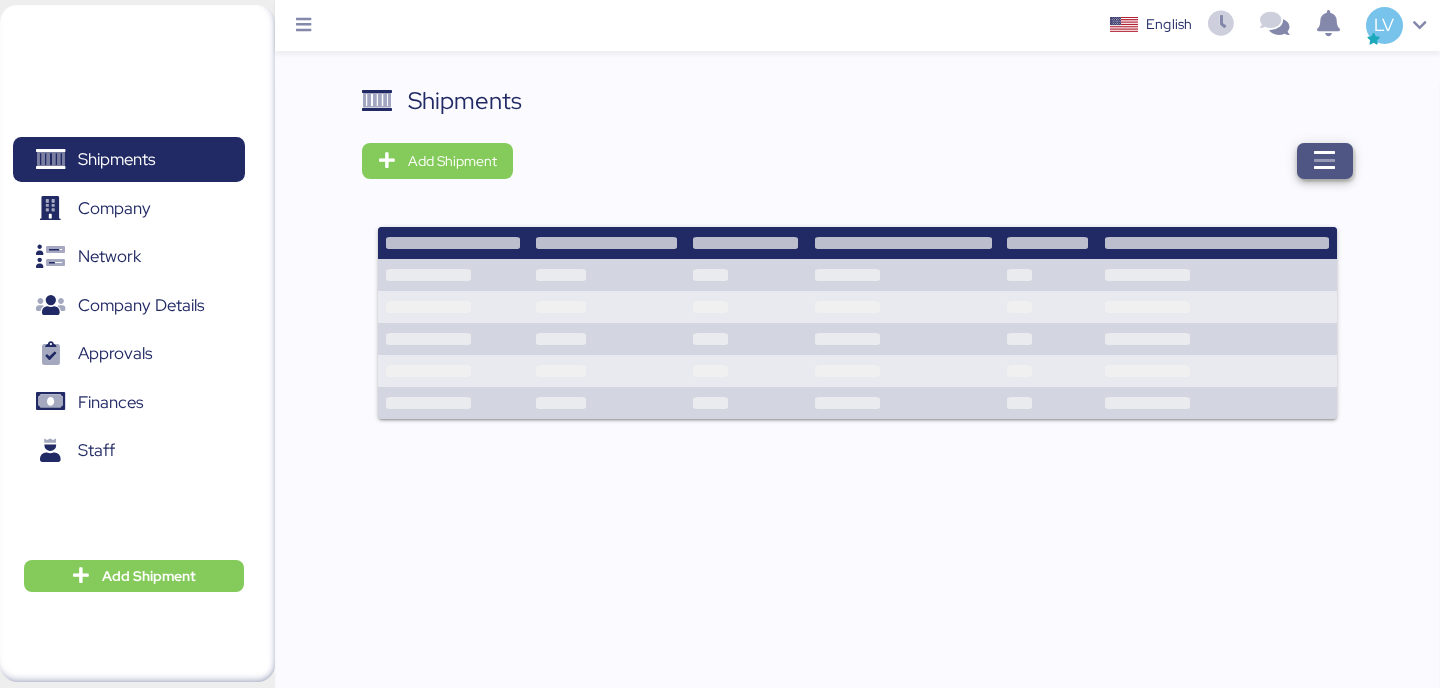 click at bounding box center (1325, 161) 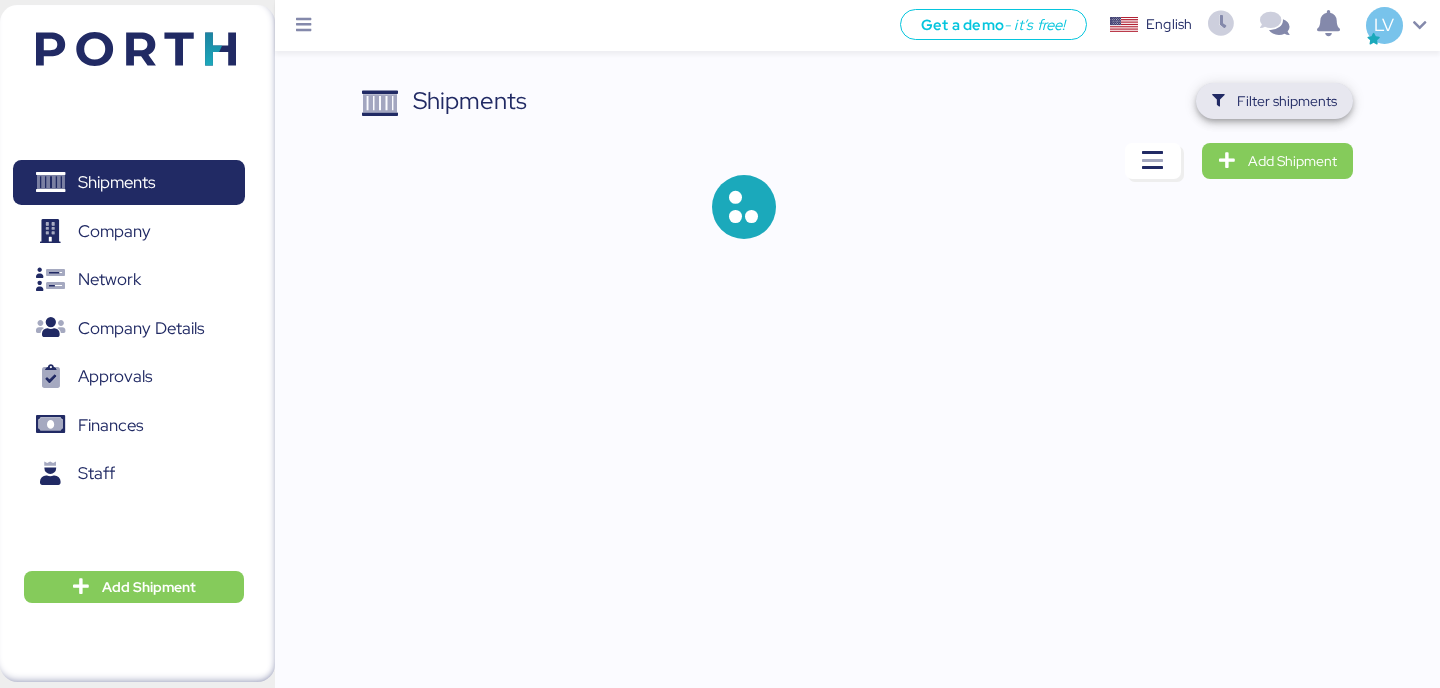 click on "Filter shipments" at bounding box center [1287, 101] 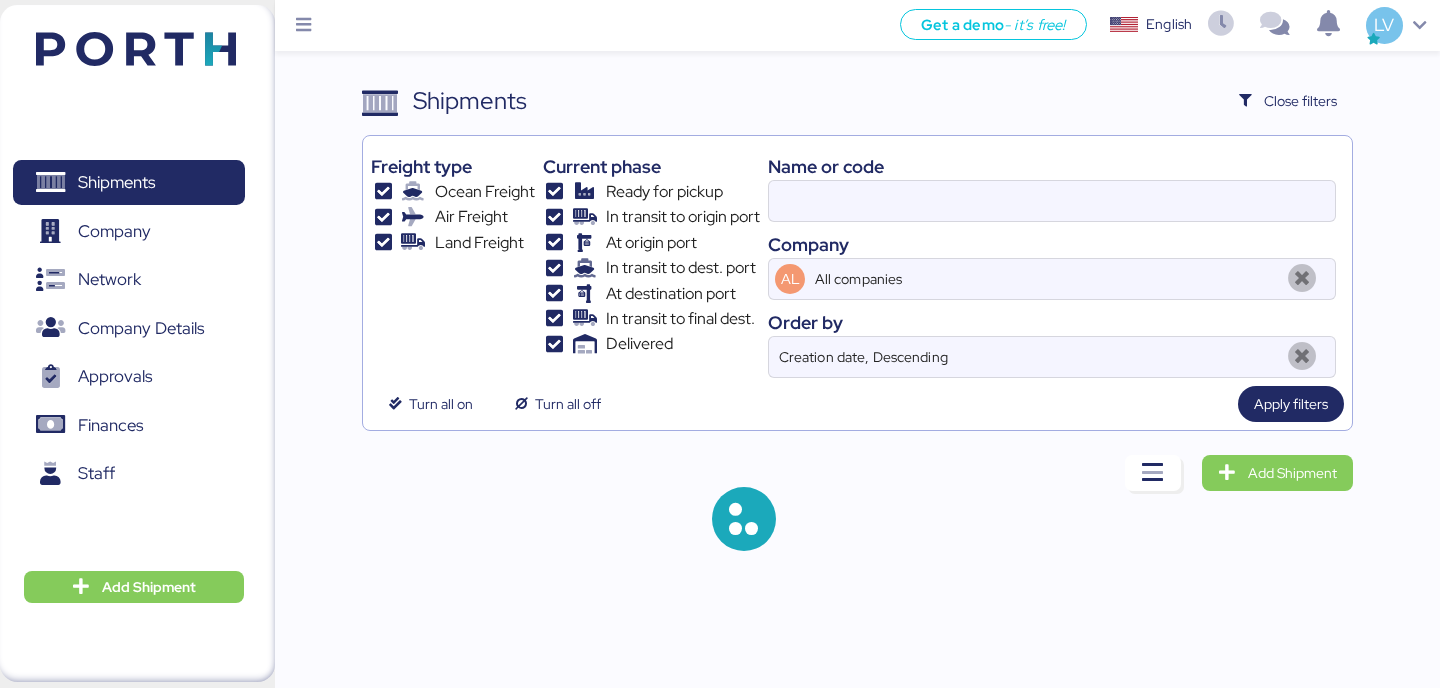 click on "Company" at bounding box center [1052, 244] 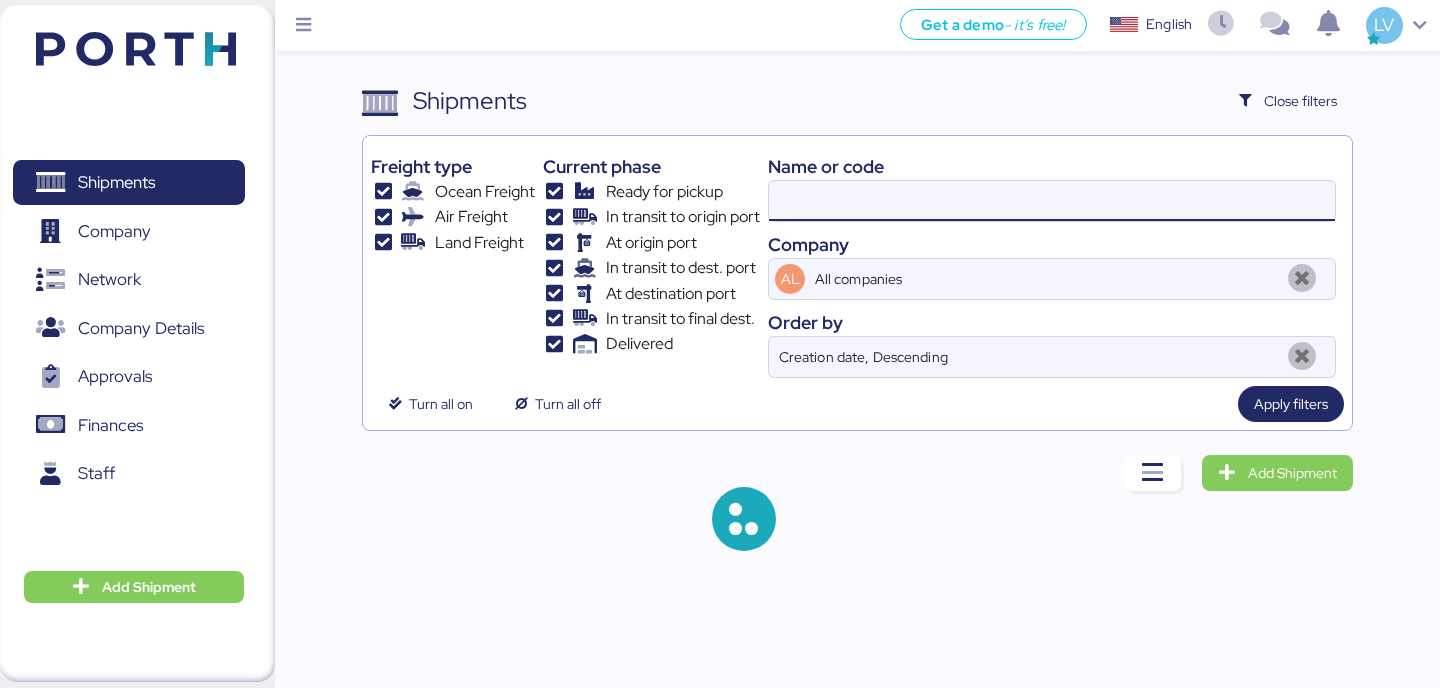 click at bounding box center [1052, 201] 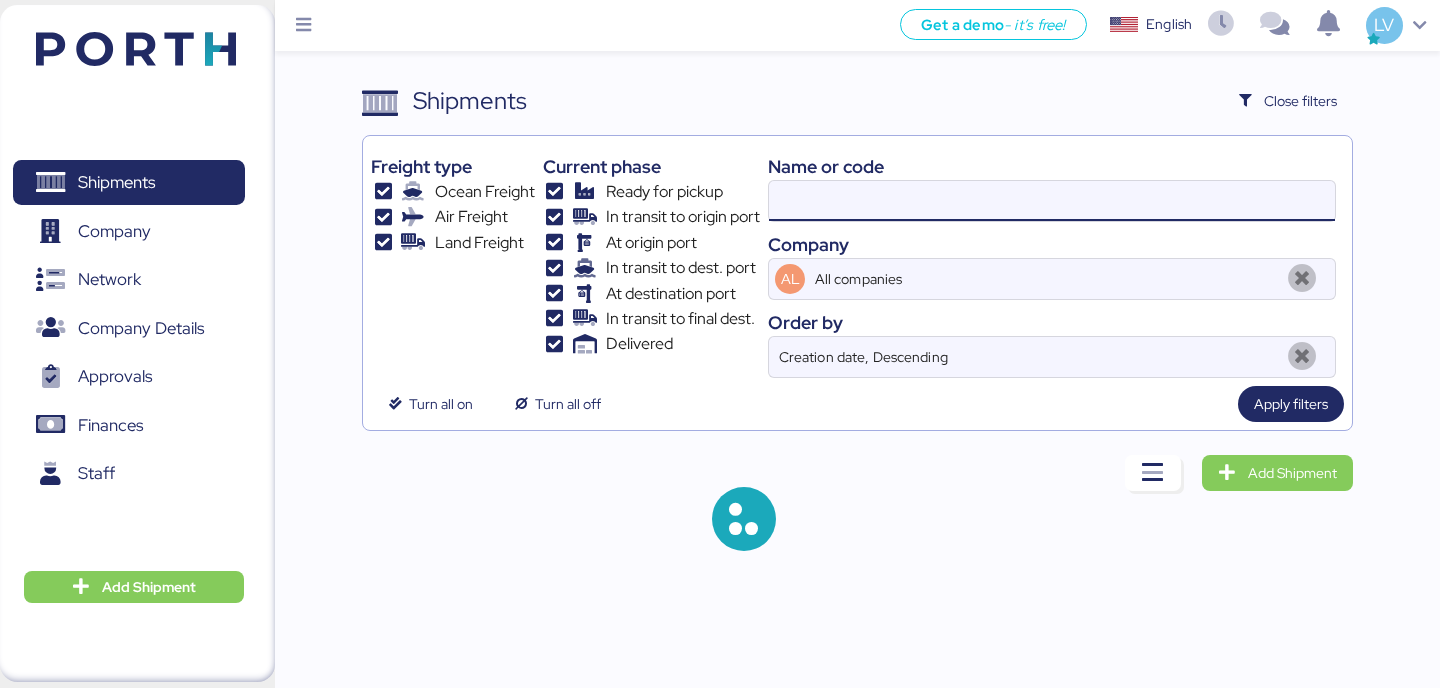 paste on "O0051681" 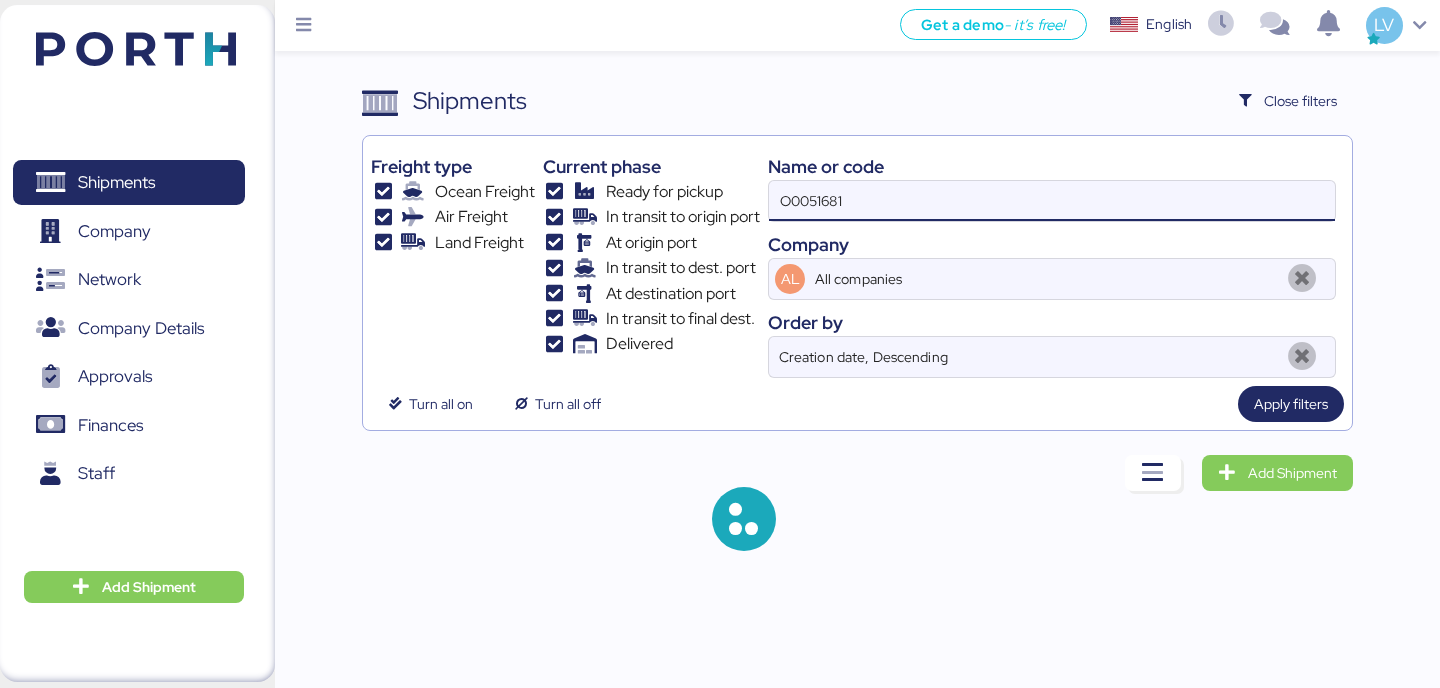 type on "O0051681" 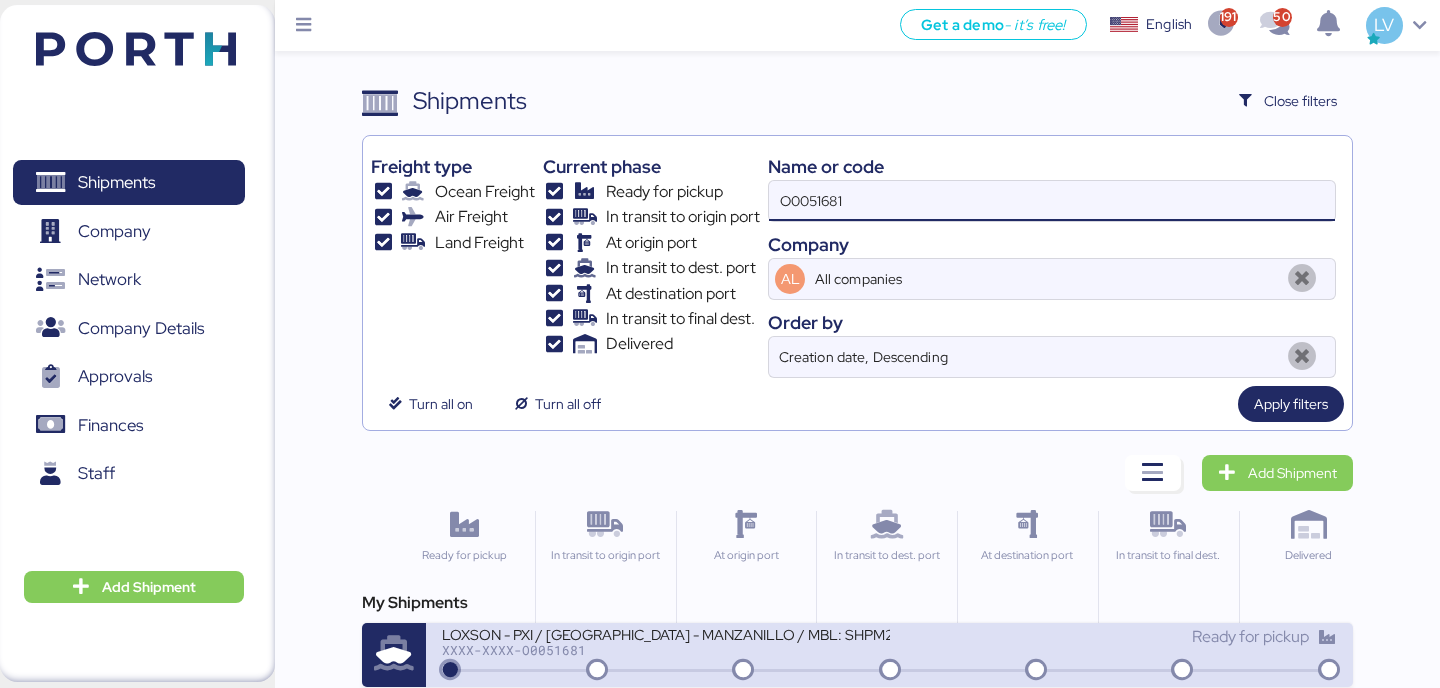 click on "LOXSON - PXI / [GEOGRAPHIC_DATA] - MANZANILLO / MBL: SHPM2506131- HBL: CSSE250511306 / 1X40HQ & 1X20GP XXXX-XXXX-O0051681" at bounding box center [665, 646] 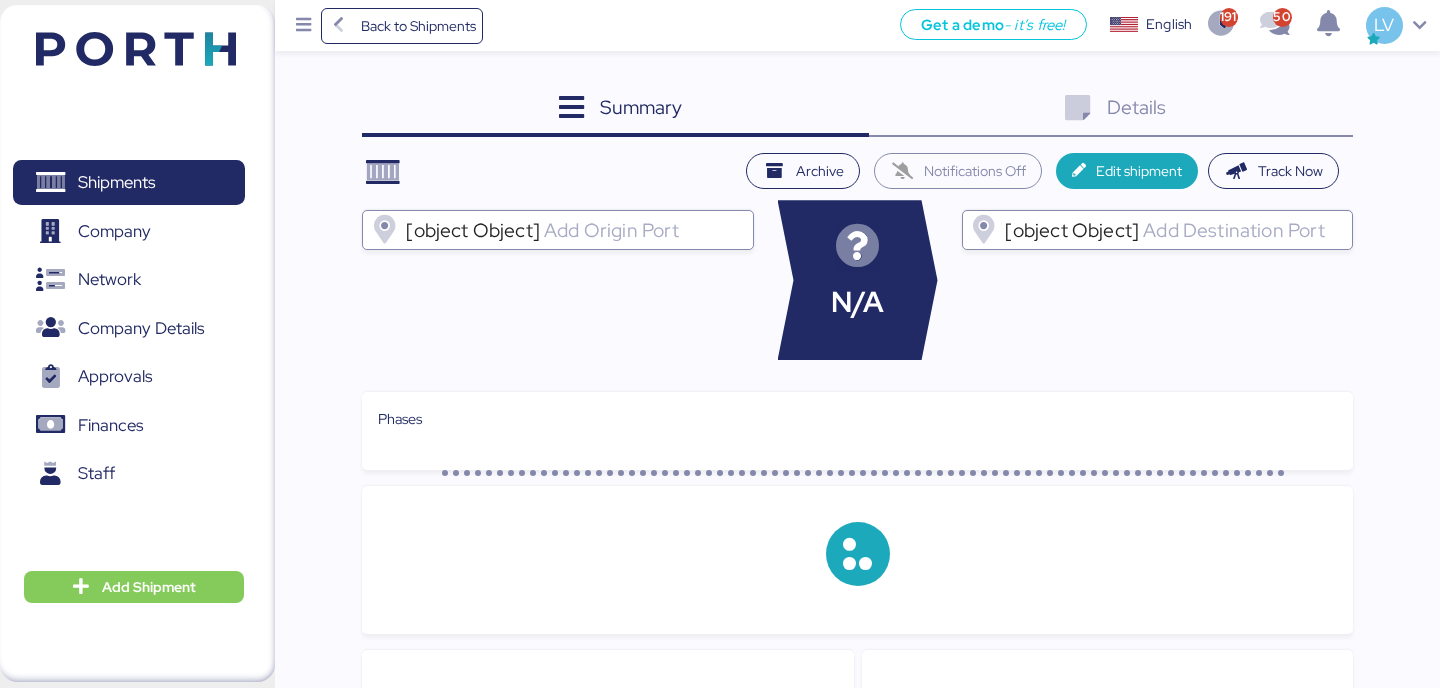 click on "Details 0" at bounding box center (1111, 110) 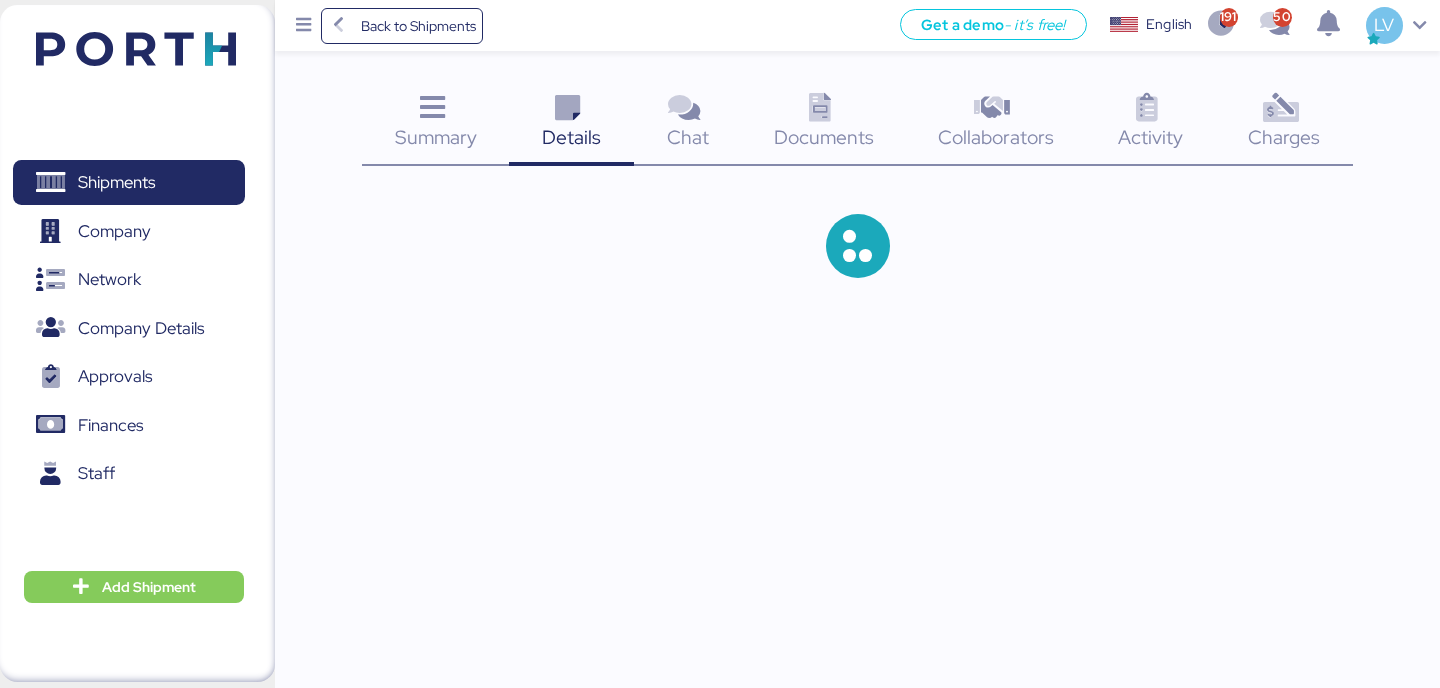 click on "Charges" at bounding box center (1284, 137) 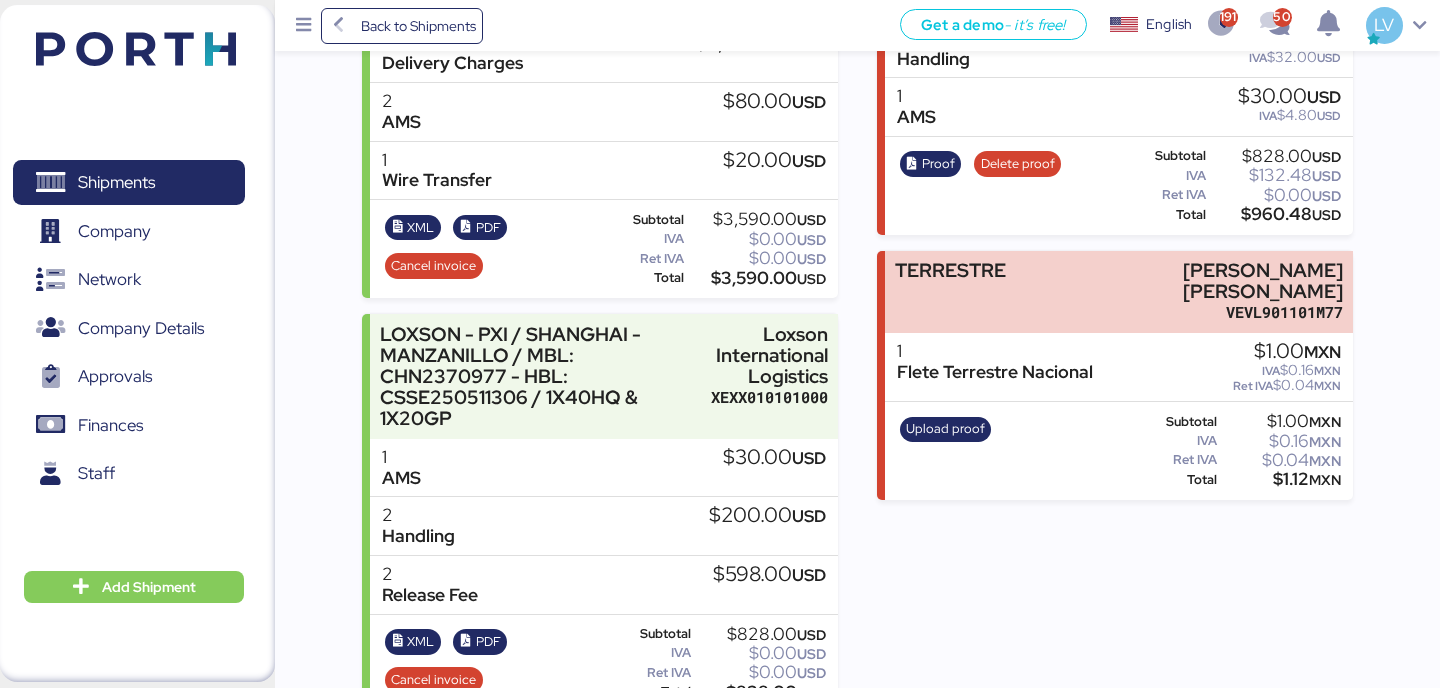 scroll, scrollTop: 518, scrollLeft: 0, axis: vertical 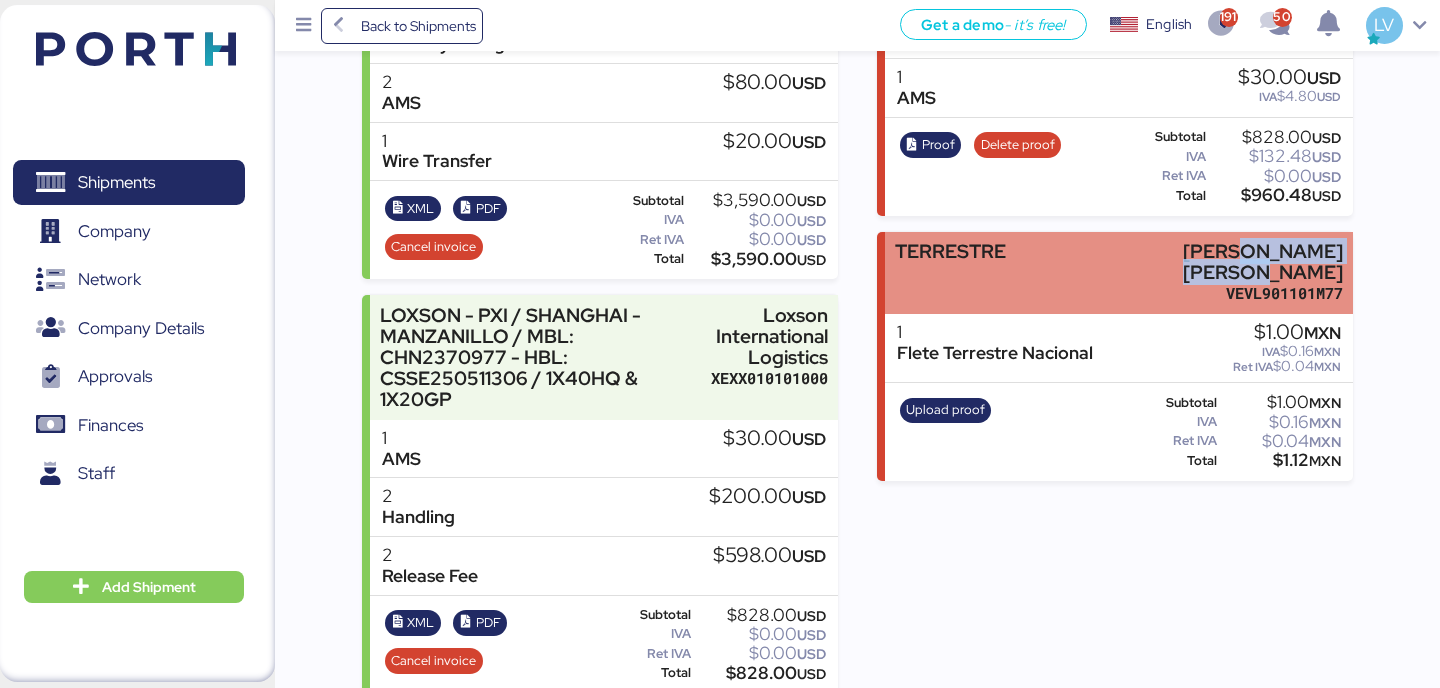 click on "[PERSON_NAME] [PERSON_NAME]" at bounding box center [1208, 262] 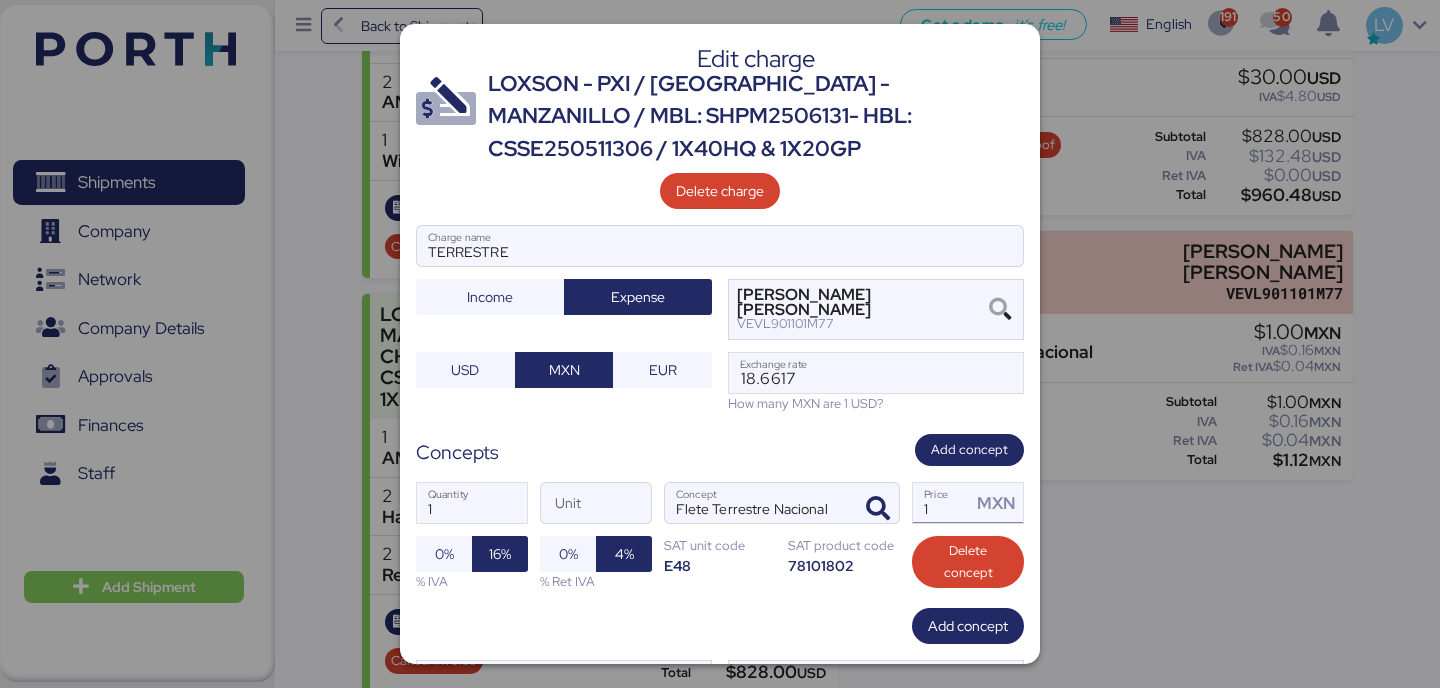 click on "1" at bounding box center (942, 503) 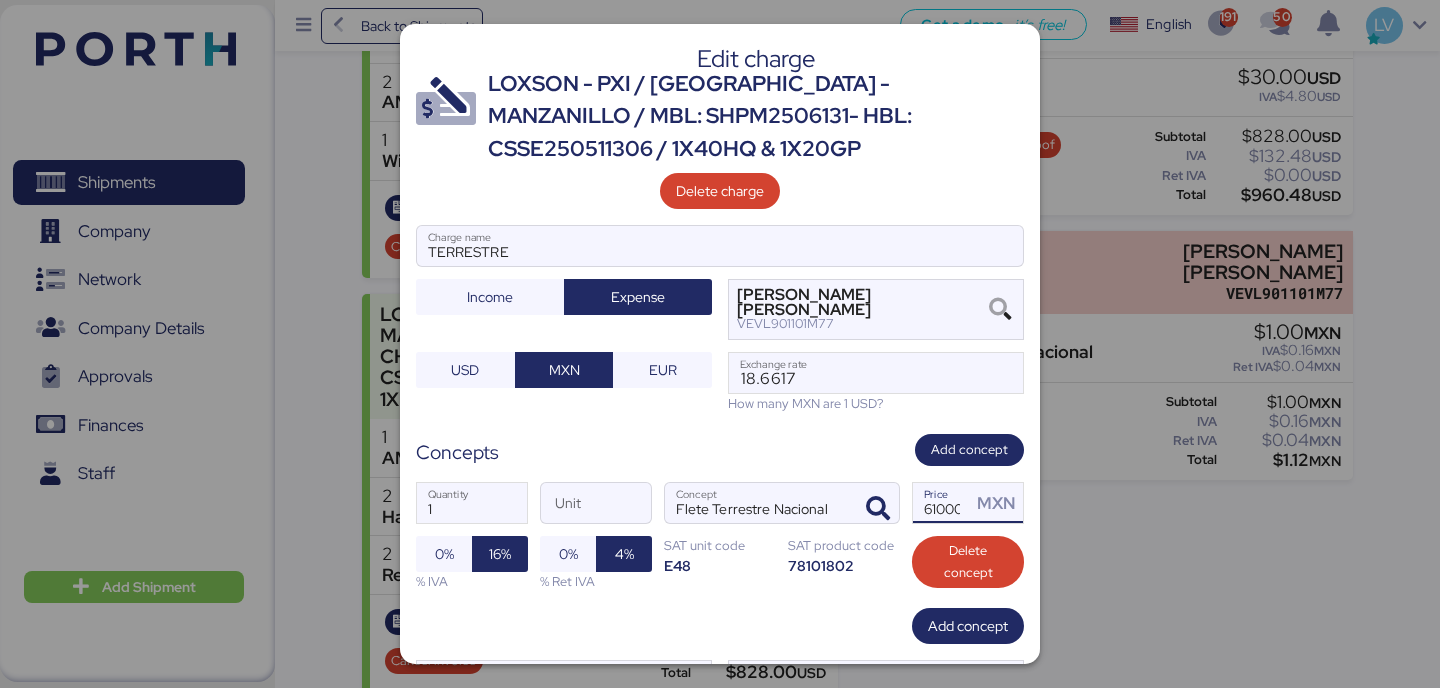 scroll, scrollTop: 0, scrollLeft: 4, axis: horizontal 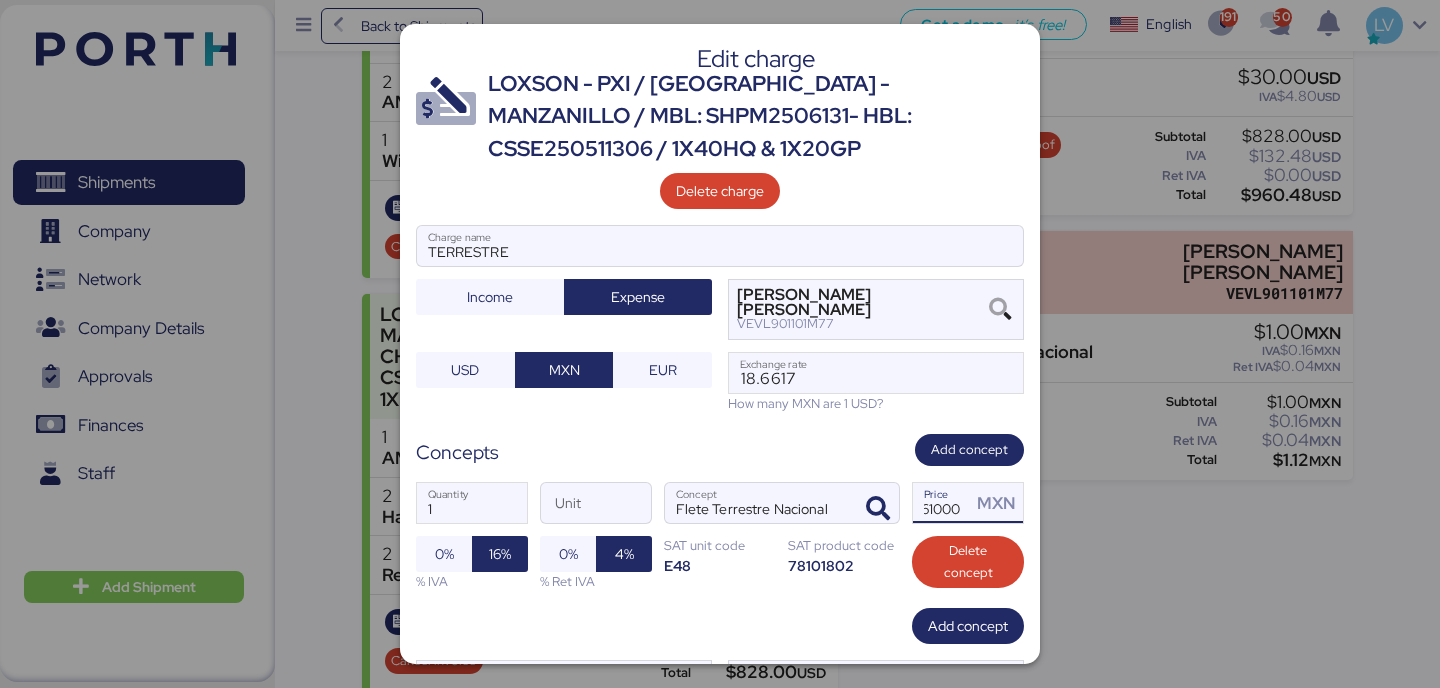type on "61000" 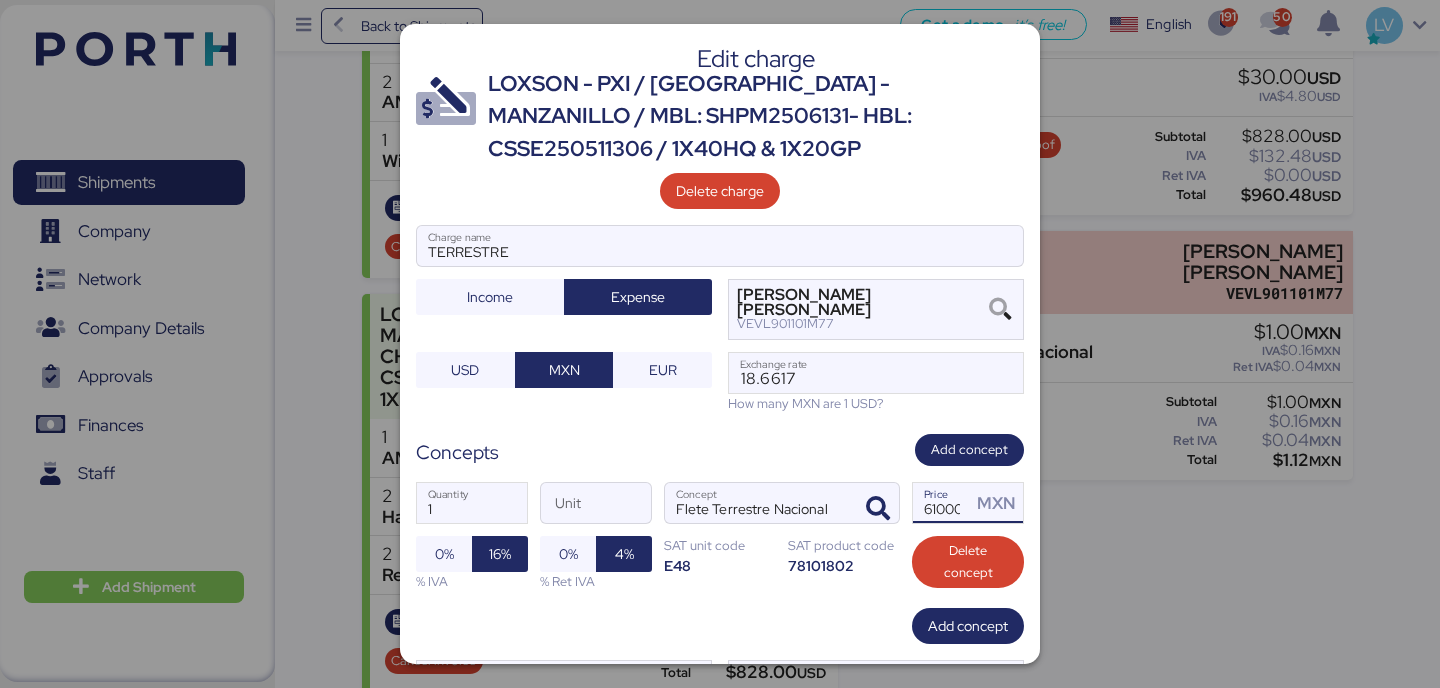 click on "Add concept" at bounding box center (720, 626) 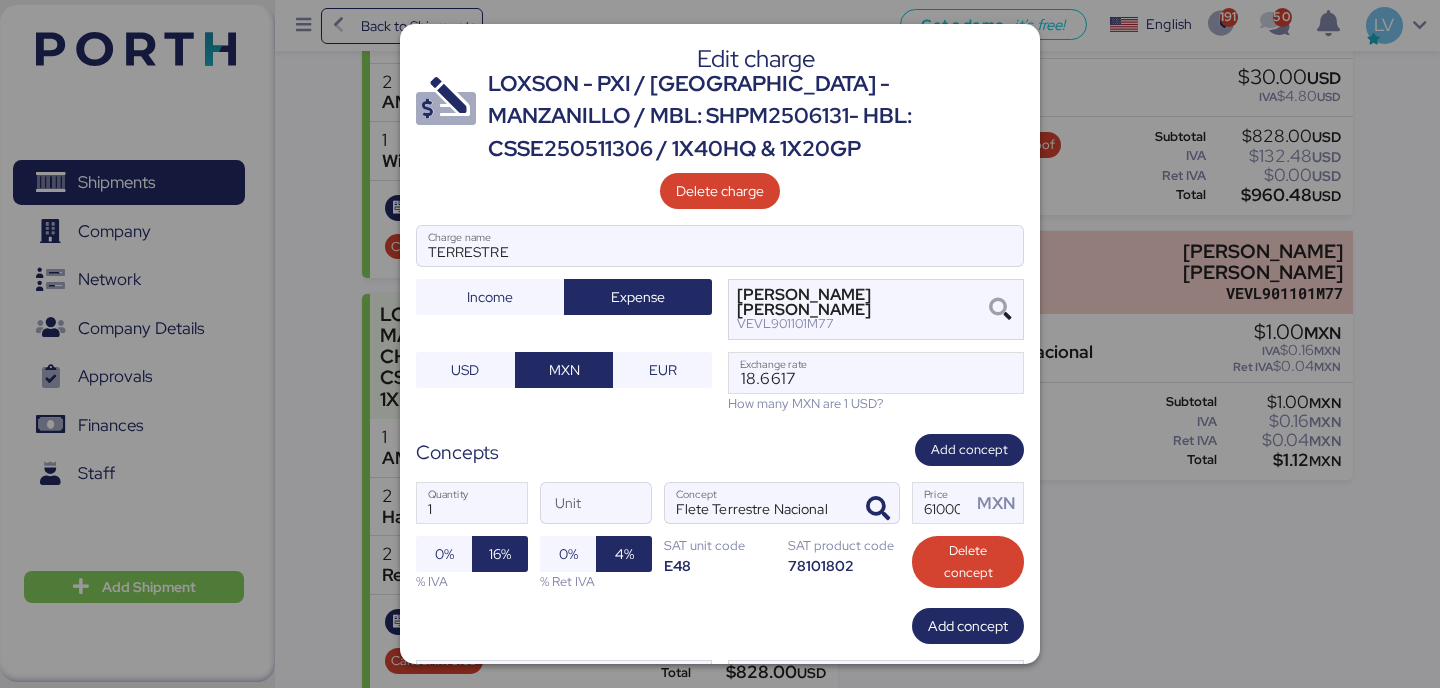 scroll, scrollTop: 101, scrollLeft: 0, axis: vertical 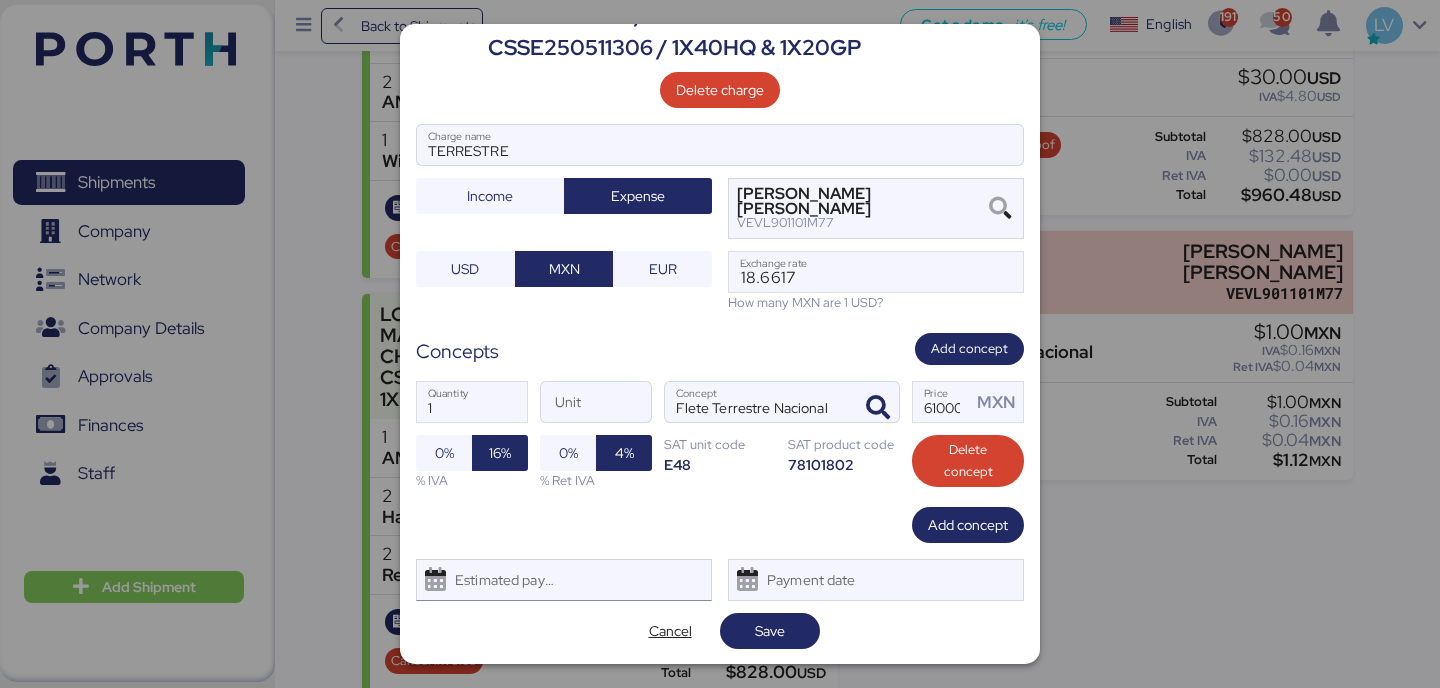 click on "Estimated payment date" at bounding box center (564, 580) 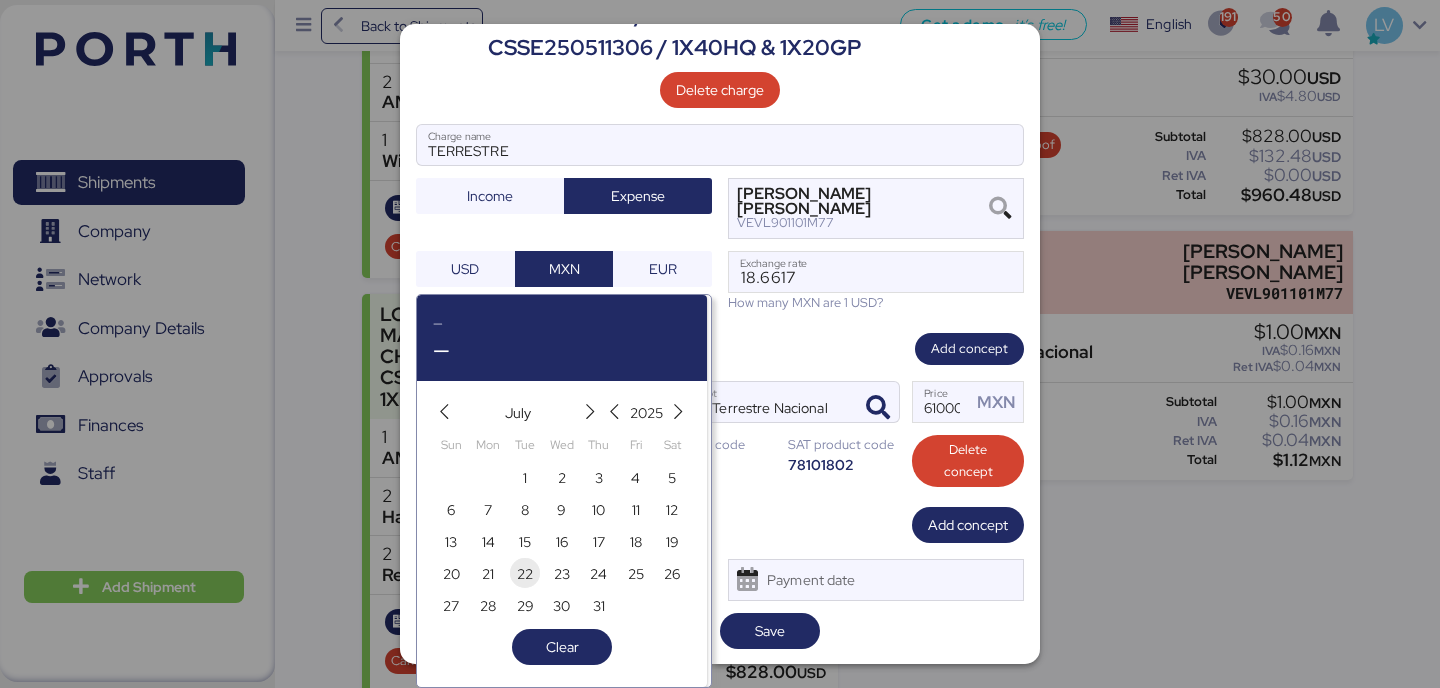click on "22" at bounding box center (525, 574) 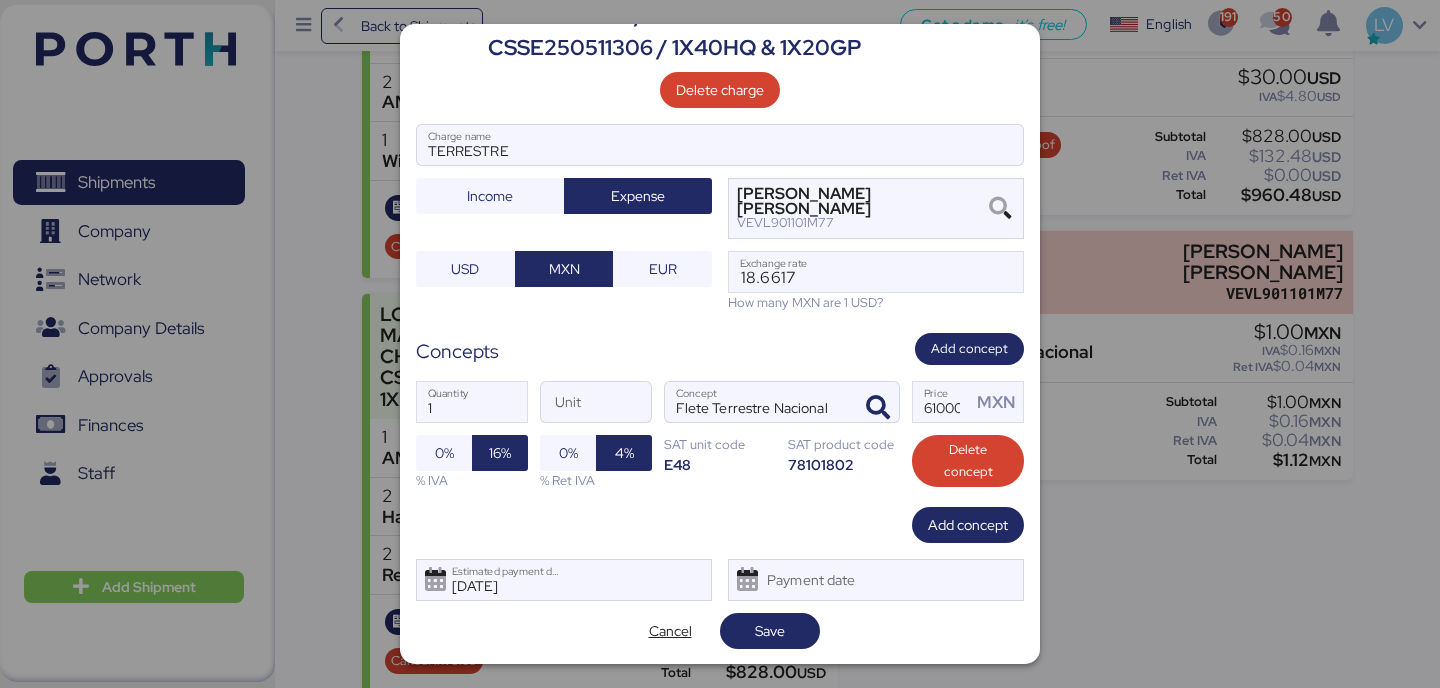 click on "Edit charge LOXSON - PXI / [GEOGRAPHIC_DATA] - MANZANILLO / MBL: SHPM2506131- HBL: CSSE250511306 / 1X40HQ & 1X20GP Delete charge TERRESTRE Charge name Income Expense [PERSON_NAME] [PERSON_NAME] VEVL901101M77   USD MXN EUR 18.6617 Exchange rate
How many
MXN
are 1 USD?
Concepts Add concept 1 Quantity Unit [PERSON_NAME] Terrestre Nacional Concept   61000 Price MXN 0% 16% % IVA 0% 4% % Ret IVA SAT unit code E48 SAT product code 78101802 Delete concept Add concept   [DATE] Estimated payment date   Payment date Cancel Save" at bounding box center (720, 344) 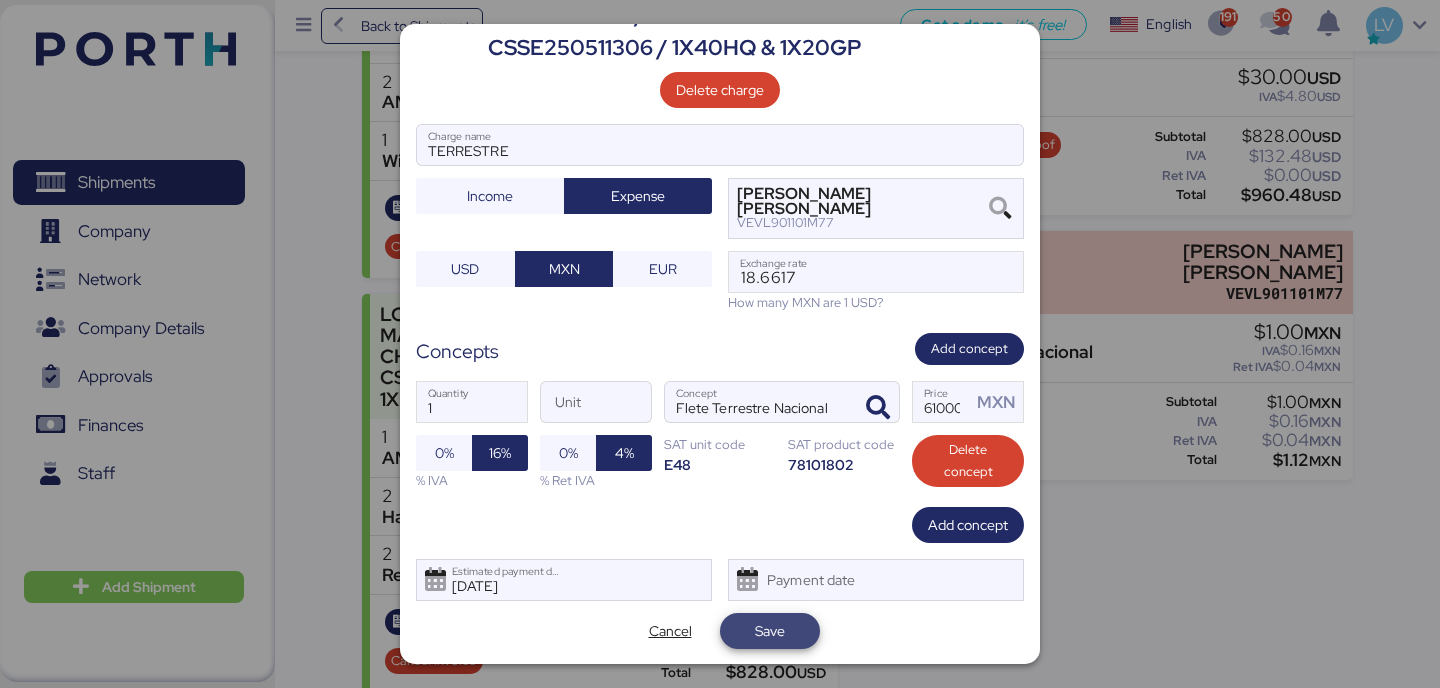 click on "Save" at bounding box center [770, 631] 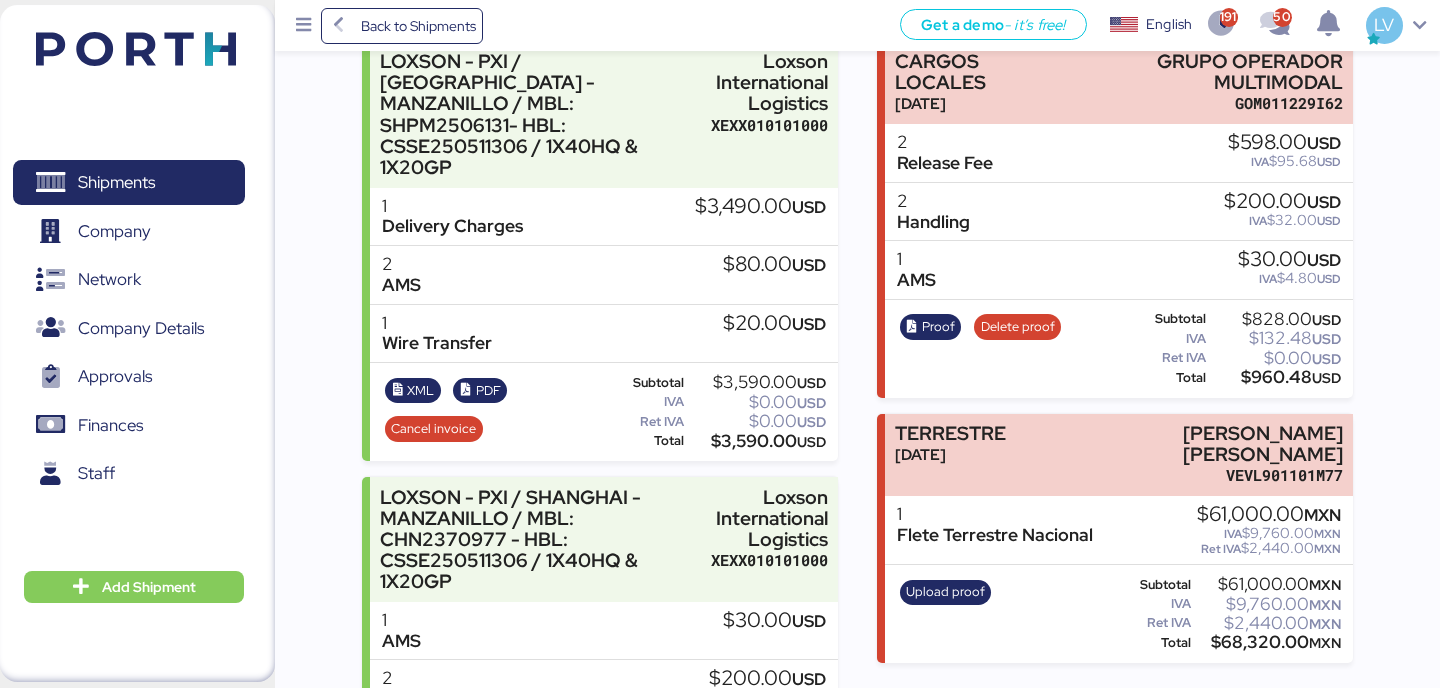 scroll, scrollTop: 518, scrollLeft: 0, axis: vertical 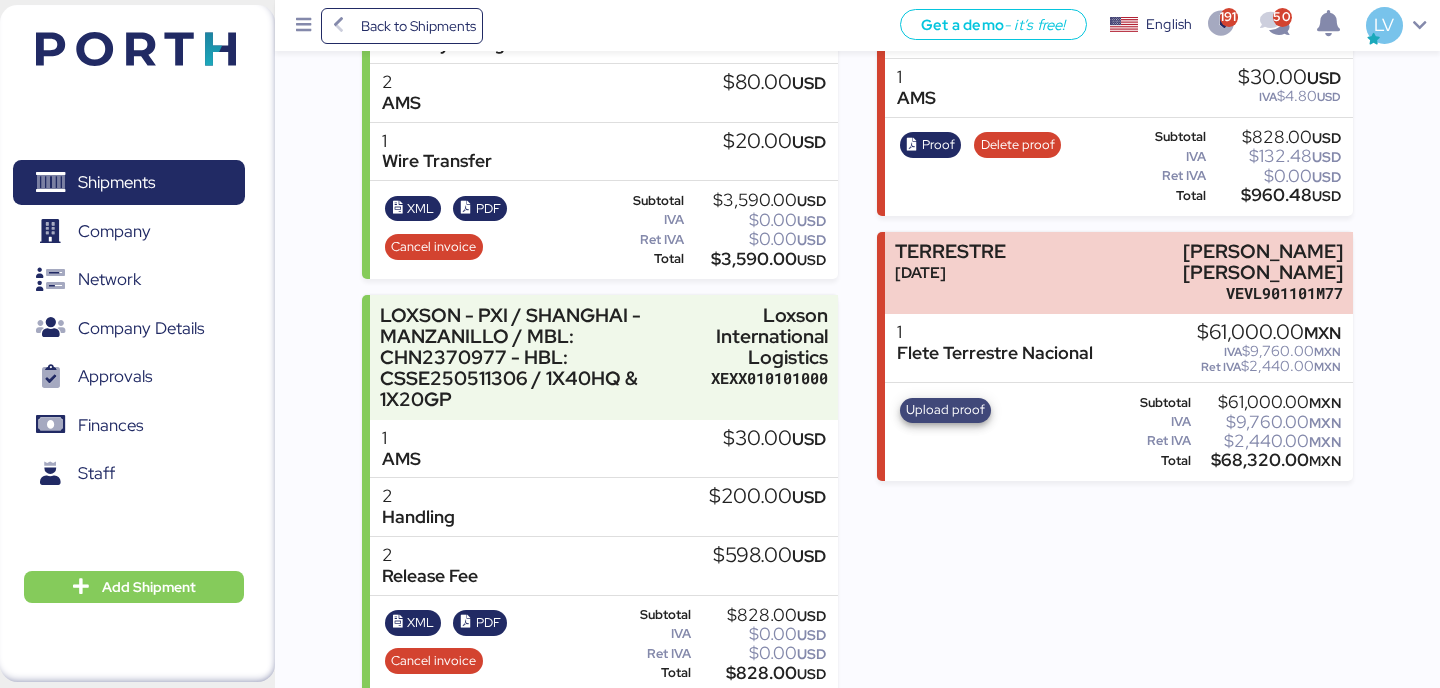 click on "Upload proof" at bounding box center [945, 410] 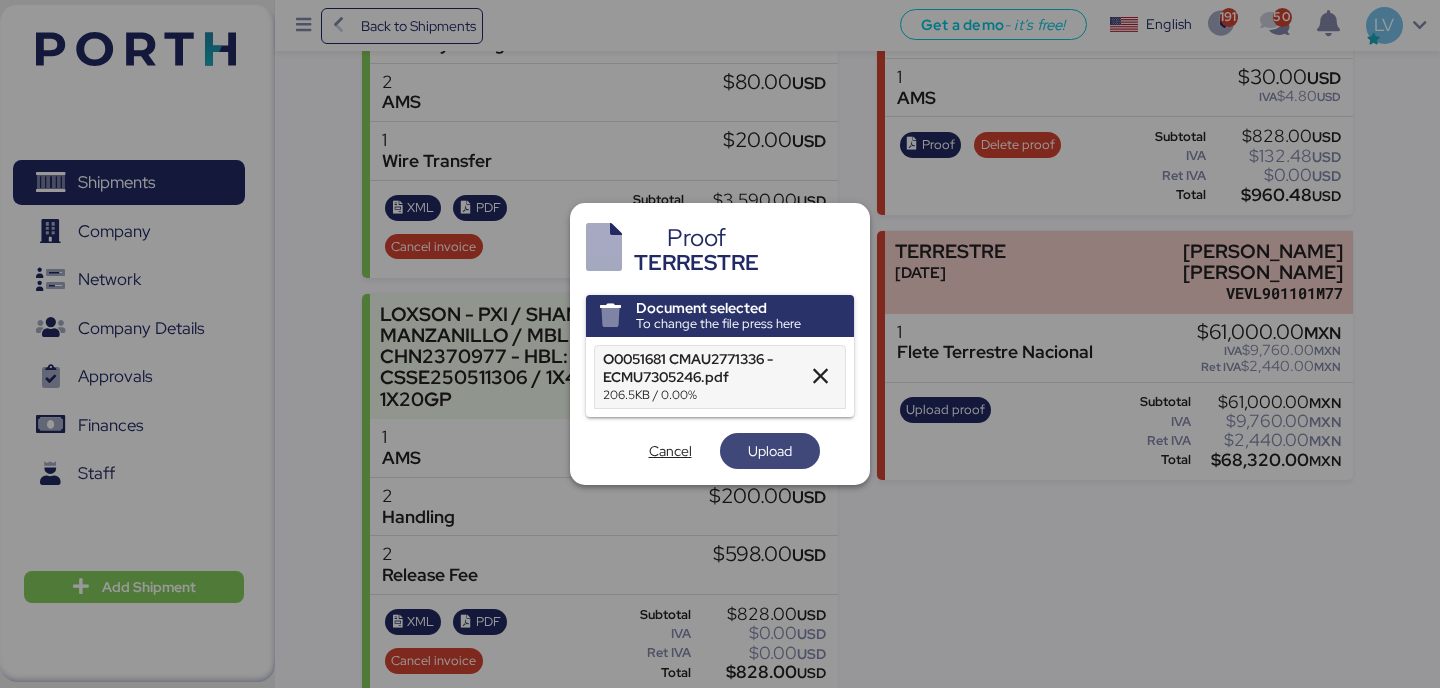 click on "Upload" at bounding box center [770, 451] 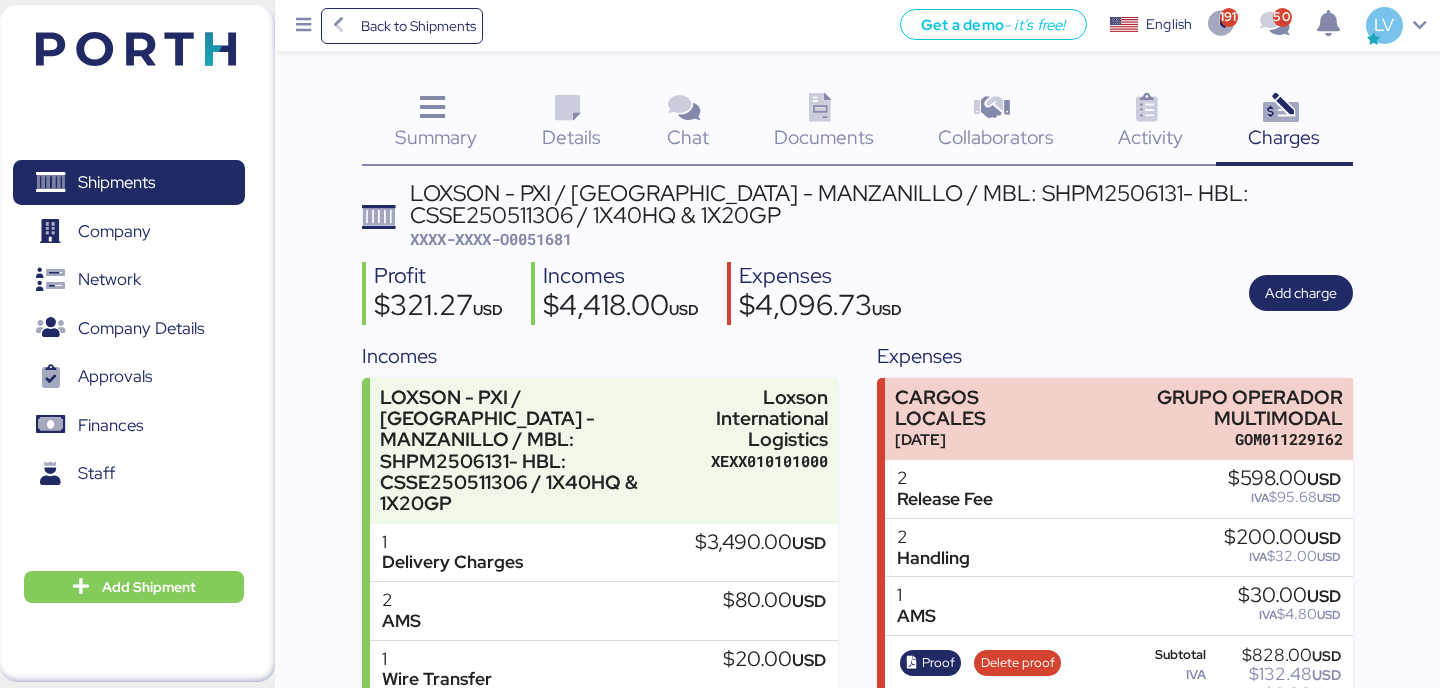 click on "XXXX-XXXX-O0051681" at bounding box center (491, 239) 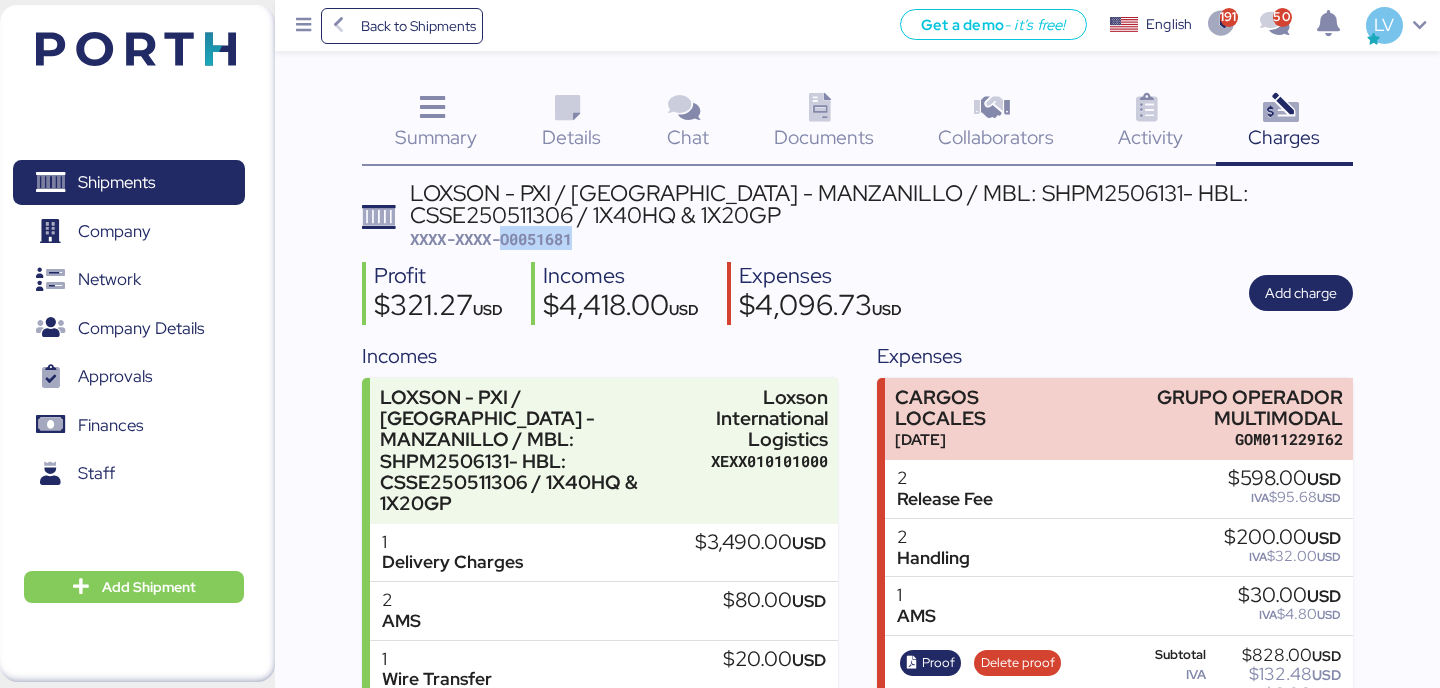 click on "XXXX-XXXX-O0051681" at bounding box center [491, 239] 